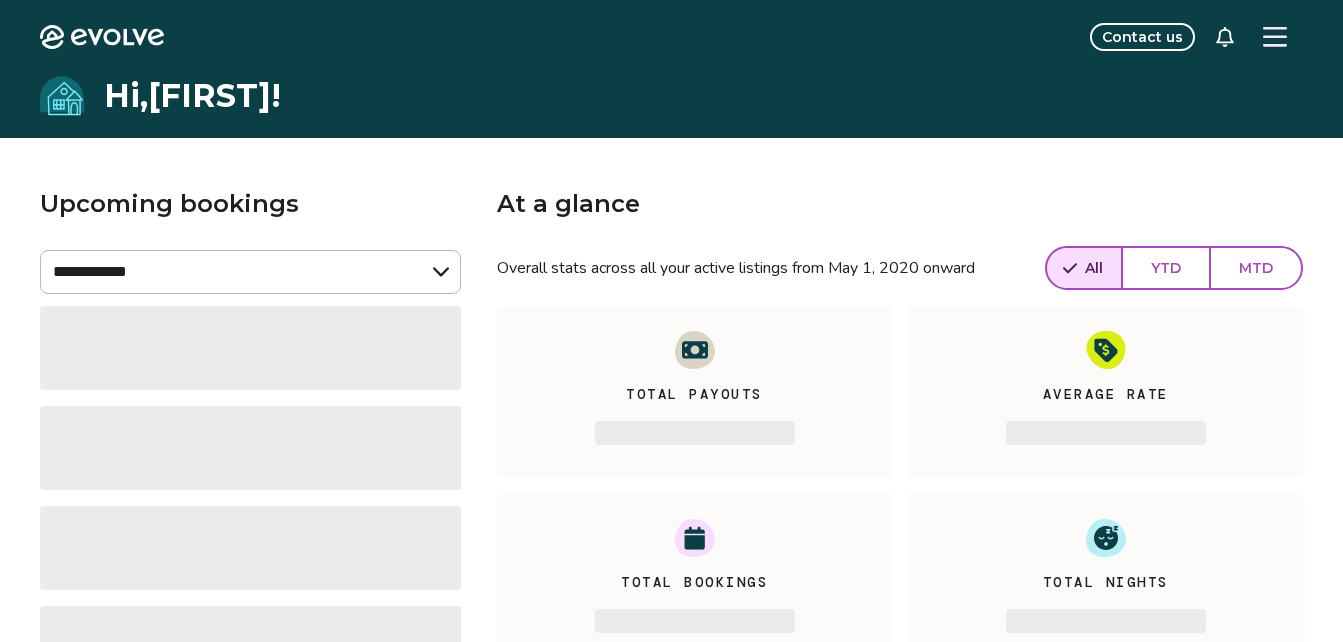 scroll, scrollTop: 0, scrollLeft: 0, axis: both 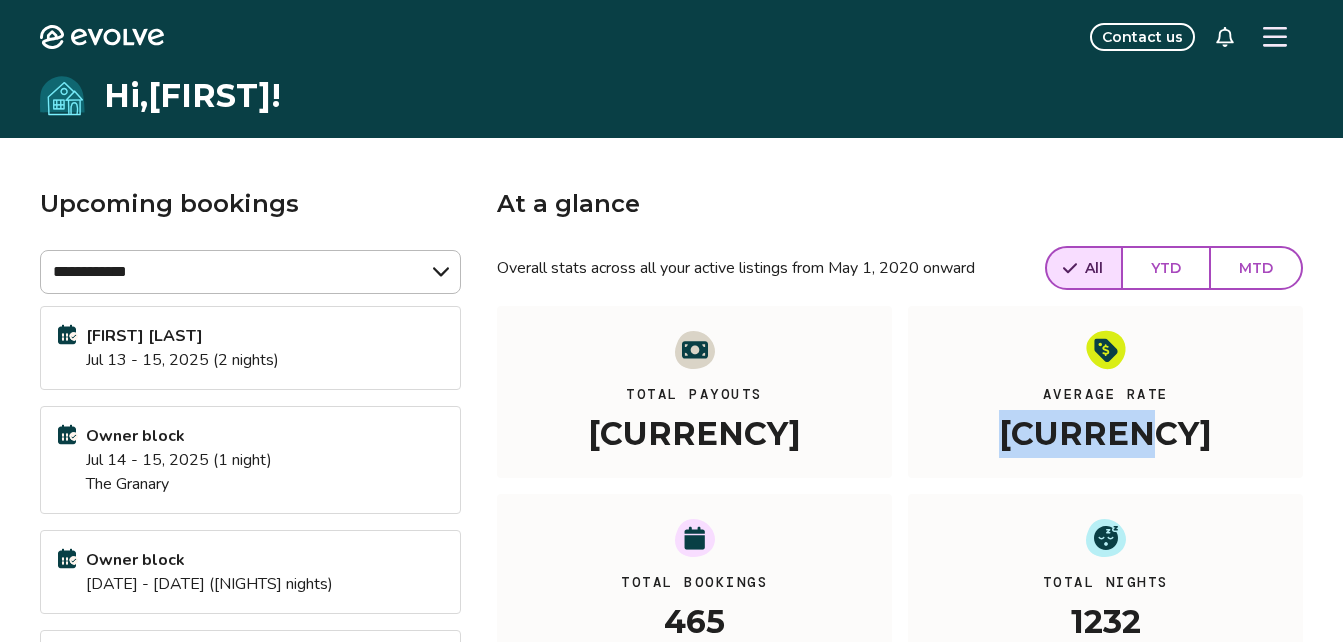drag, startPoint x: 1342, startPoint y: 372, endPoint x: 1344, endPoint y: 440, distance: 68.0294 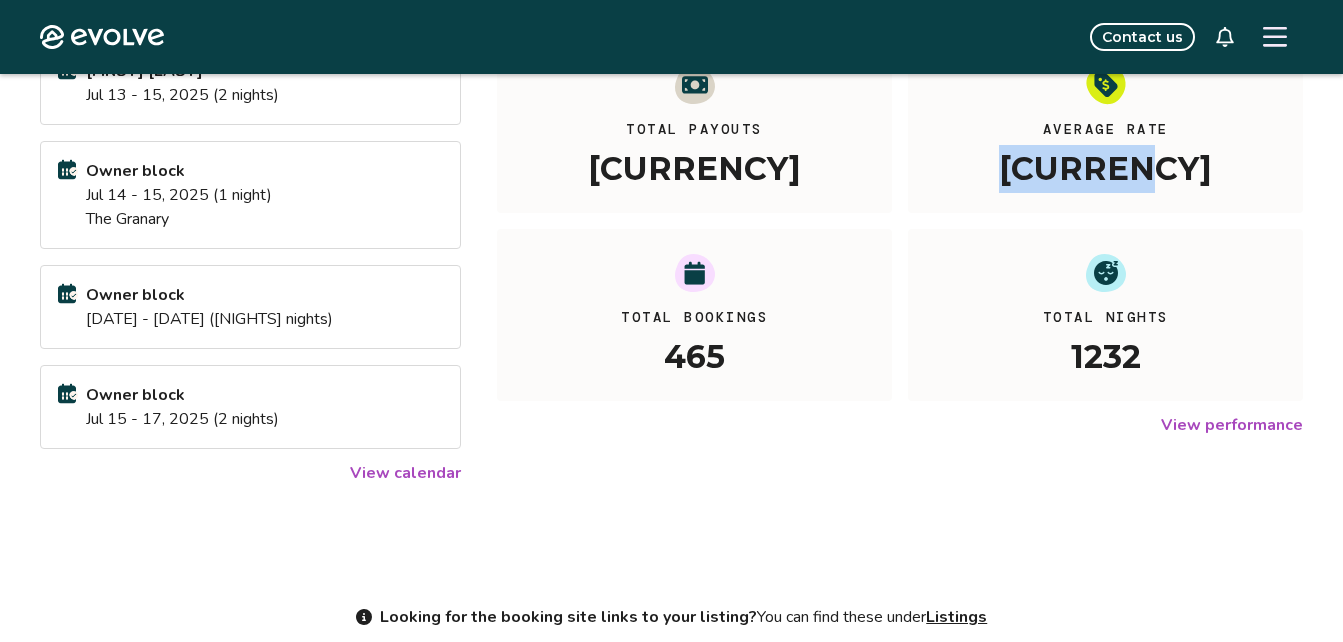 scroll, scrollTop: 253, scrollLeft: 0, axis: vertical 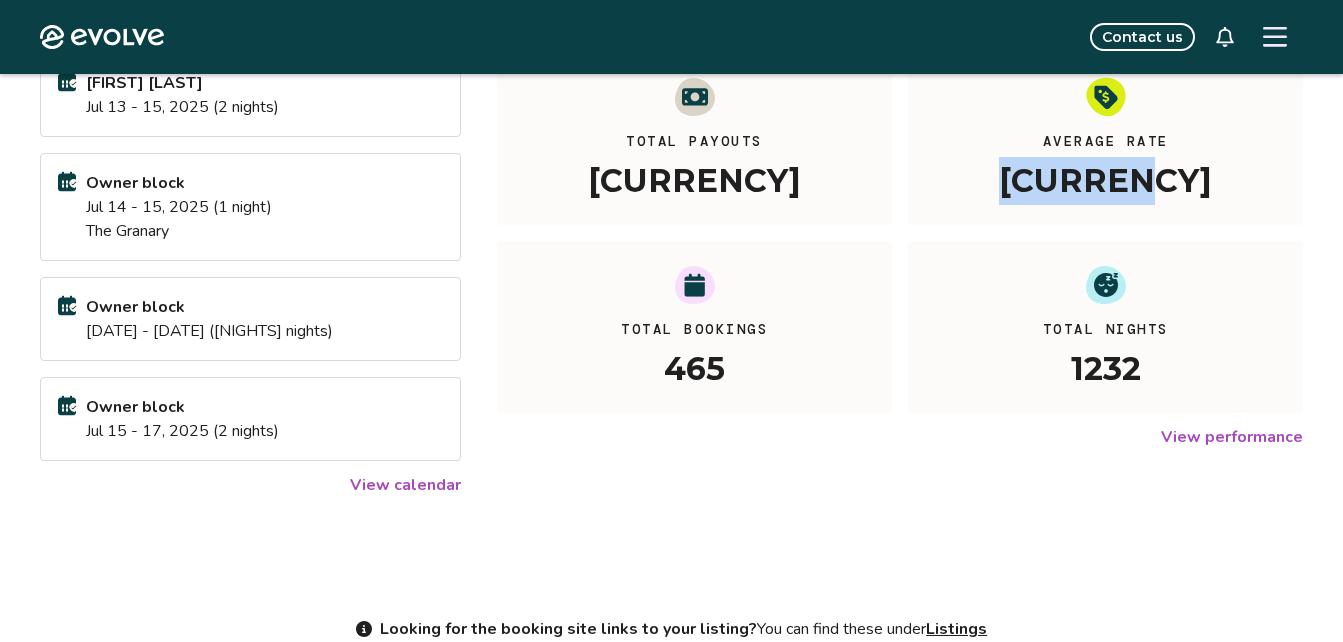 click on "View calendar" at bounding box center [405, 485] 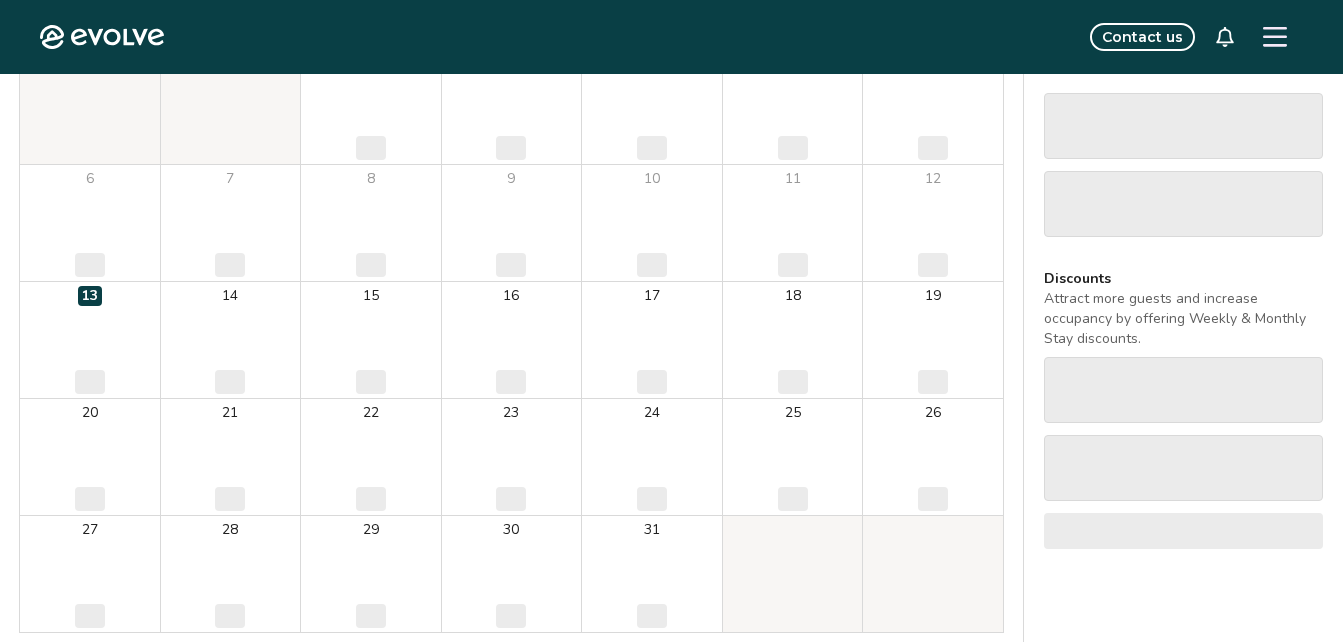 scroll, scrollTop: 0, scrollLeft: 0, axis: both 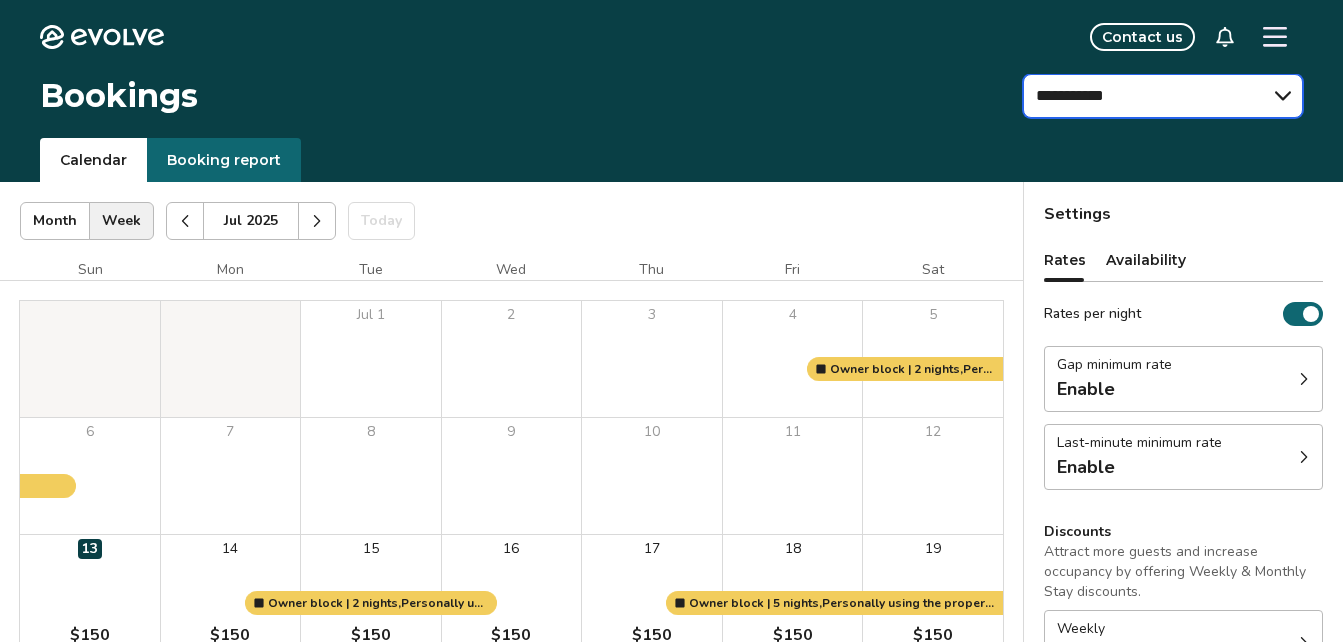 click on "**********" at bounding box center (1163, 96) 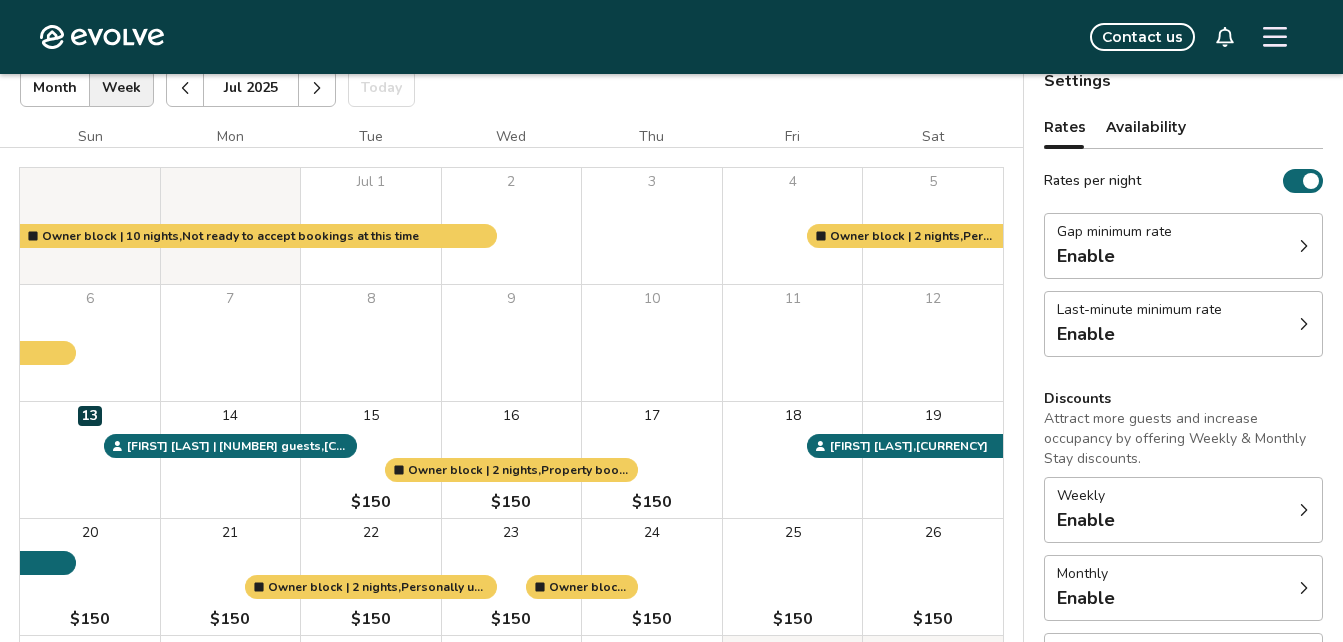 scroll, scrollTop: 306, scrollLeft: 0, axis: vertical 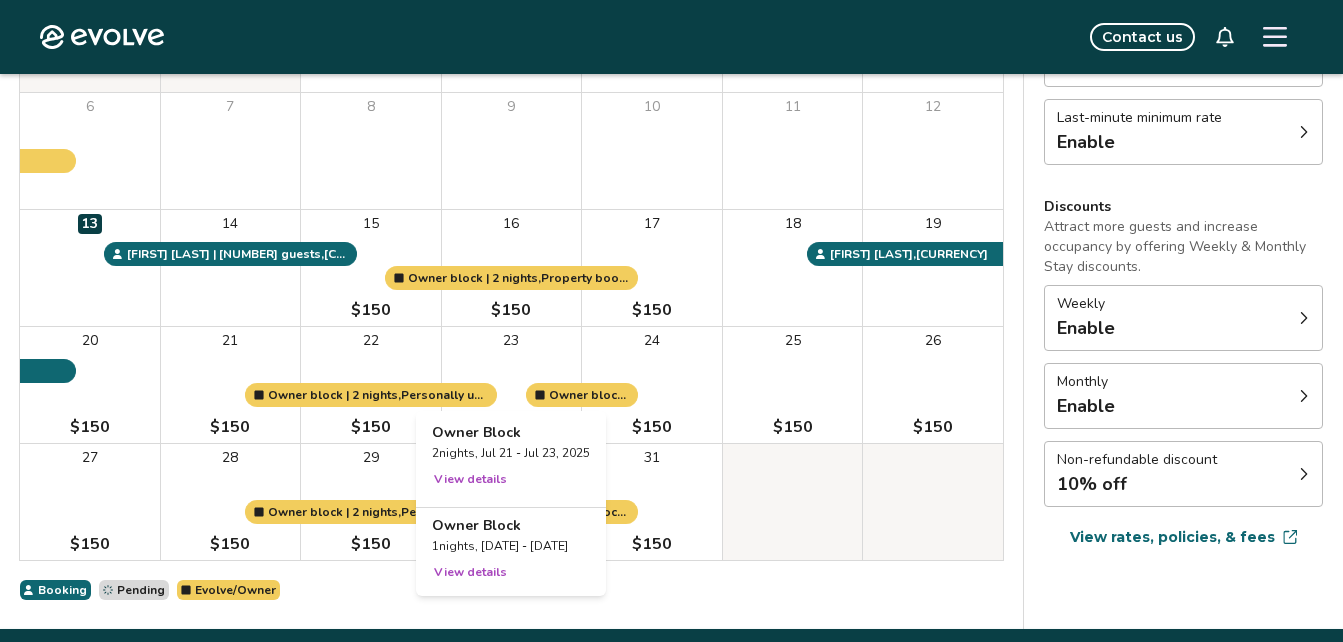 drag, startPoint x: 505, startPoint y: 363, endPoint x: 554, endPoint y: 383, distance: 52.924473 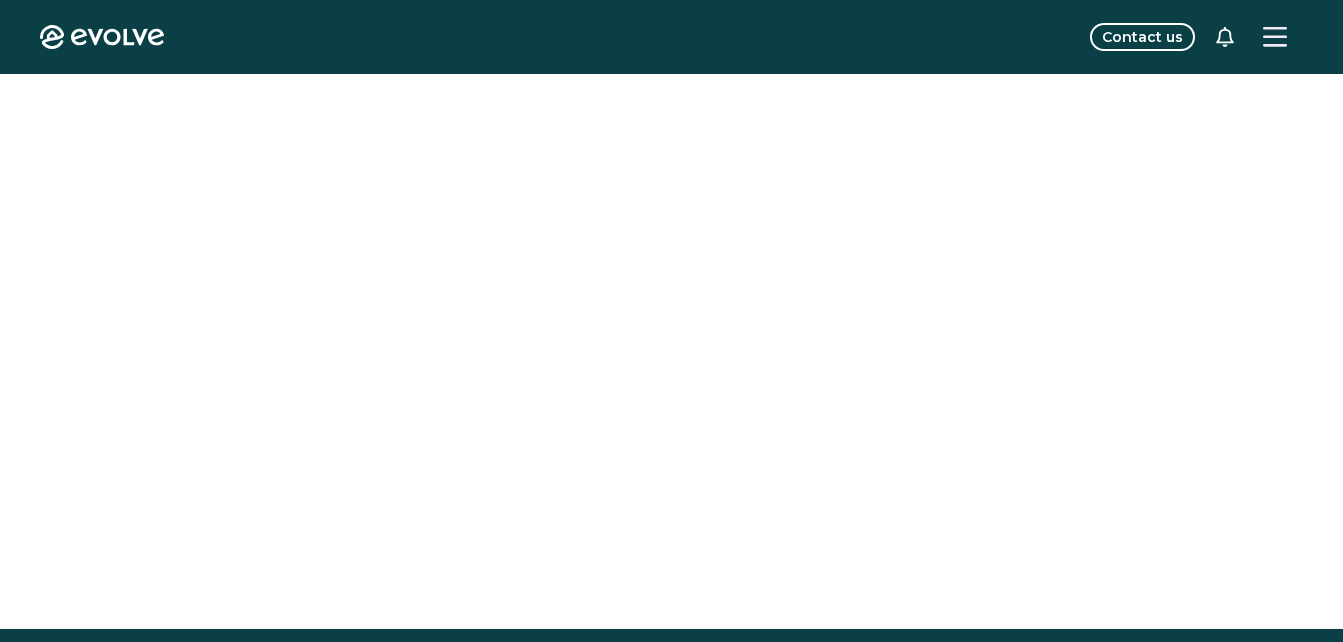 scroll, scrollTop: 0, scrollLeft: 0, axis: both 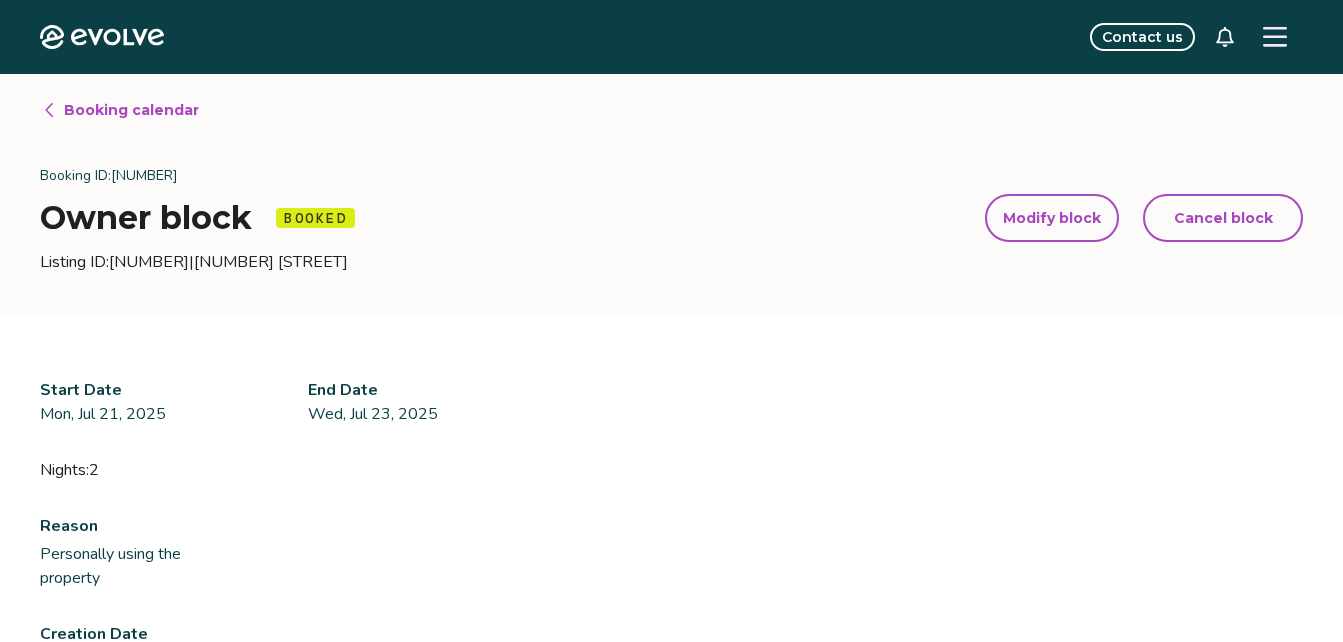 click on "Nights: [NUMBER]" at bounding box center [162, 482] 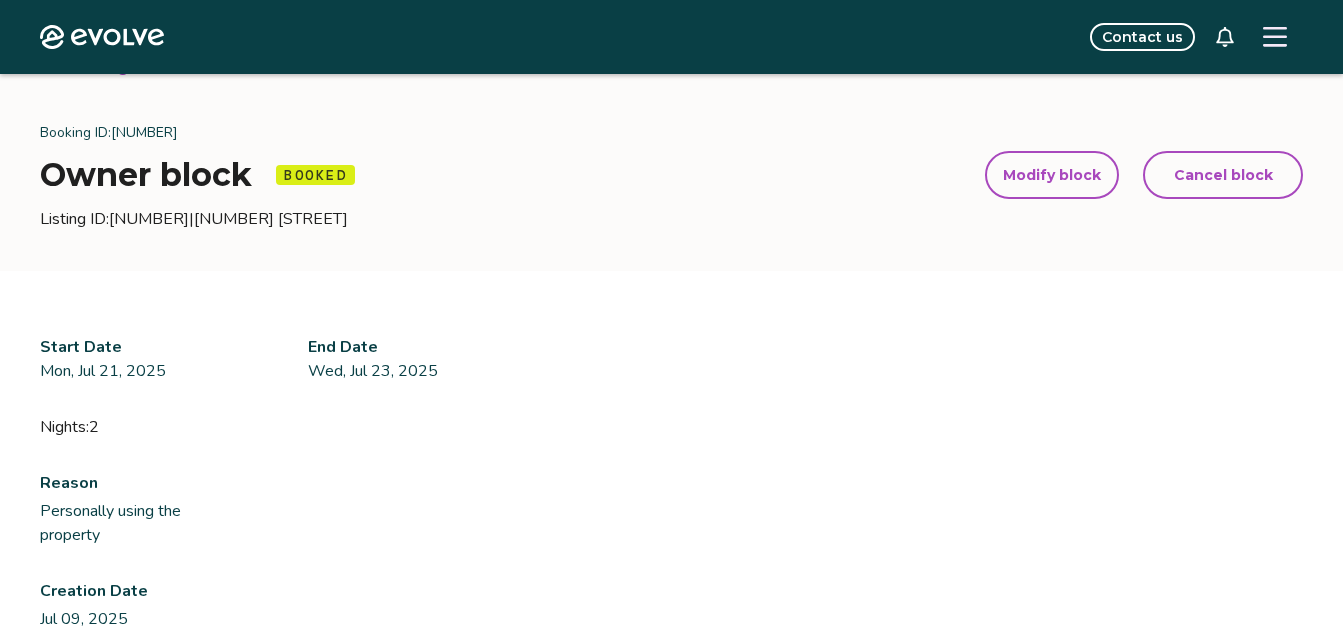 scroll, scrollTop: 0, scrollLeft: 0, axis: both 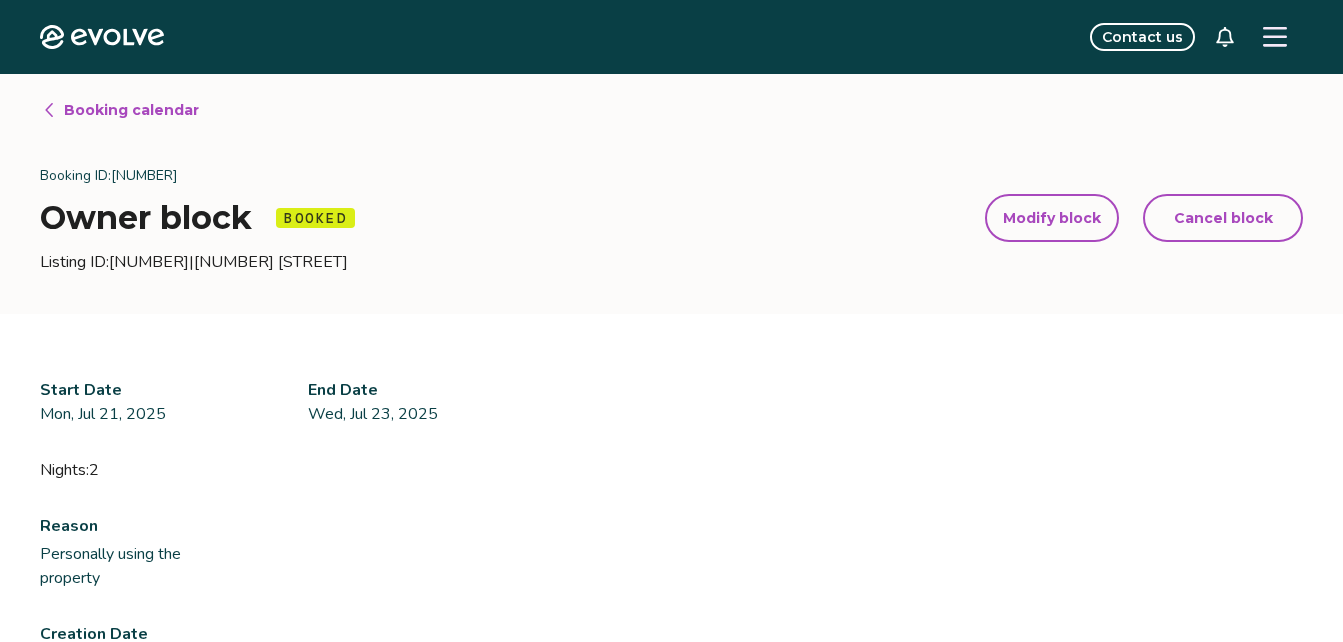 click on "Booking calendar" at bounding box center (131, 110) 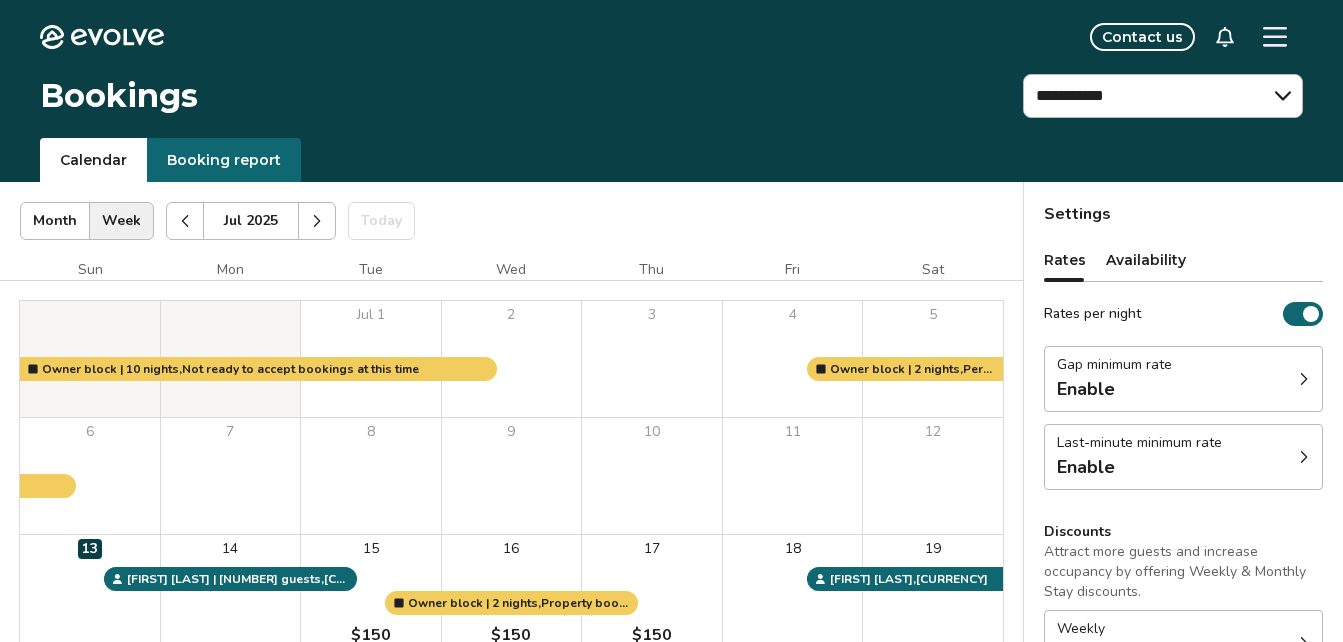 scroll, scrollTop: 20, scrollLeft: 0, axis: vertical 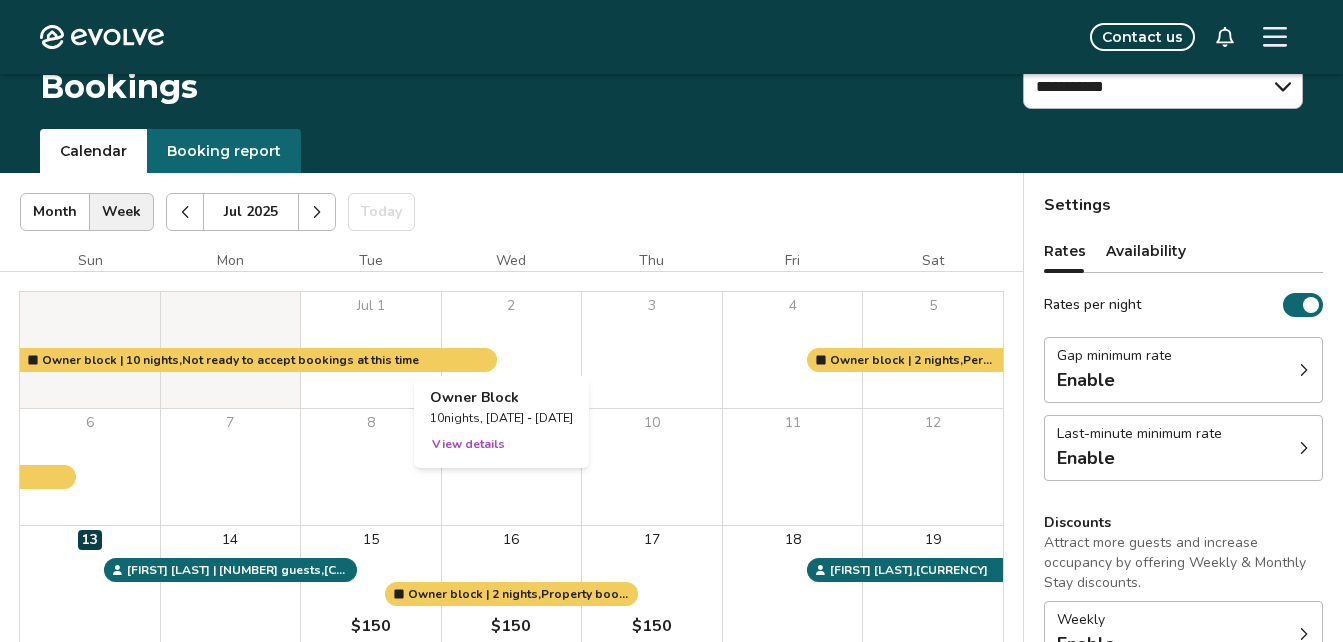 drag, startPoint x: 464, startPoint y: 410, endPoint x: 443, endPoint y: 386, distance: 31.890438 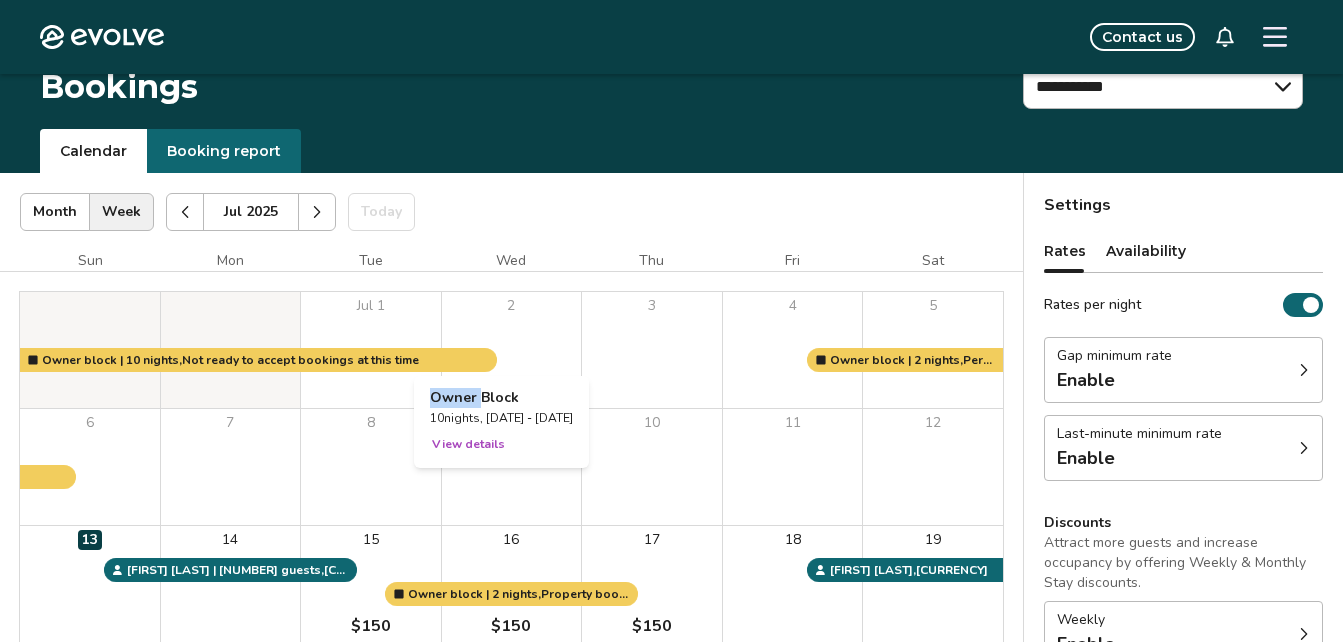 click on "Owner Block [NUMBER] nights, [DATE] - [DATE] View details" at bounding box center [501, 422] 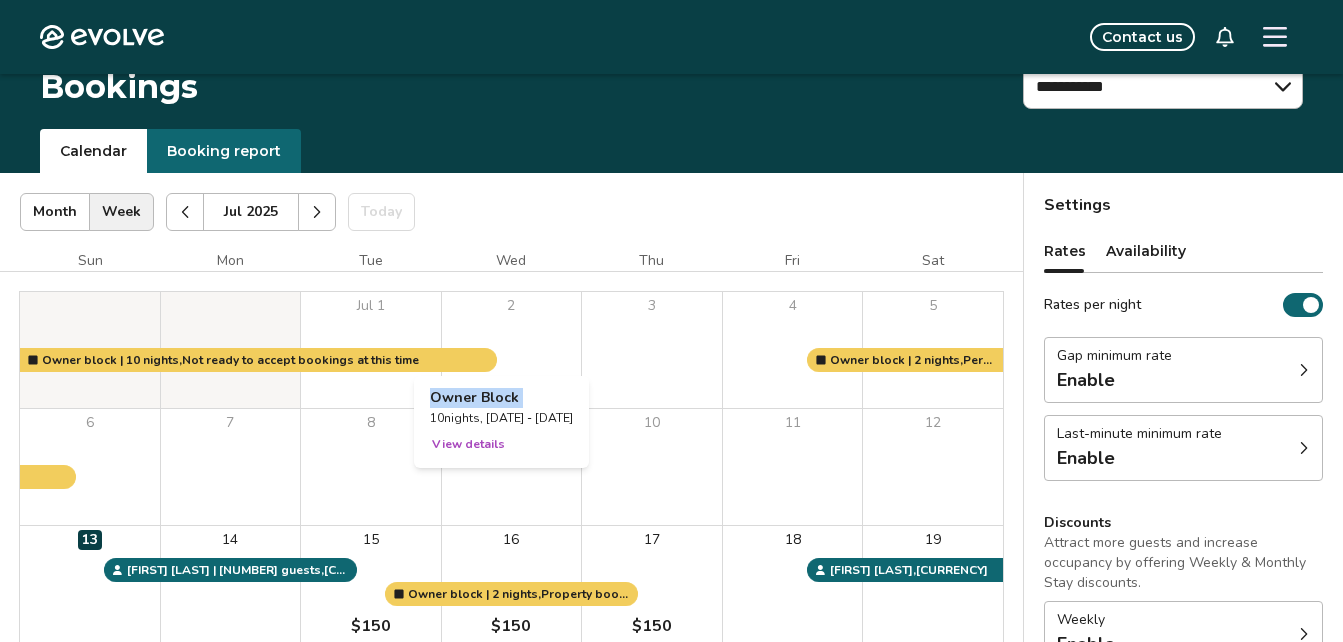click on "Owner Block [NUMBER] nights, [DATE] - [DATE] View details" at bounding box center (501, 422) 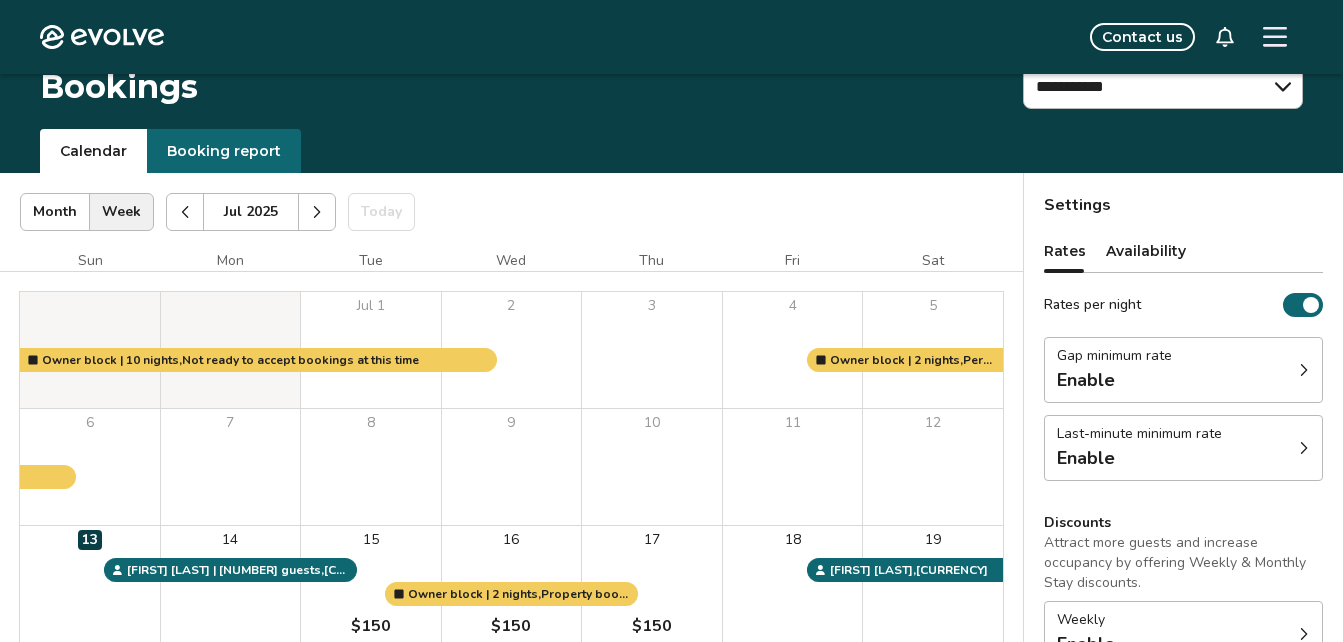 click on "**********" at bounding box center [671, 508] 